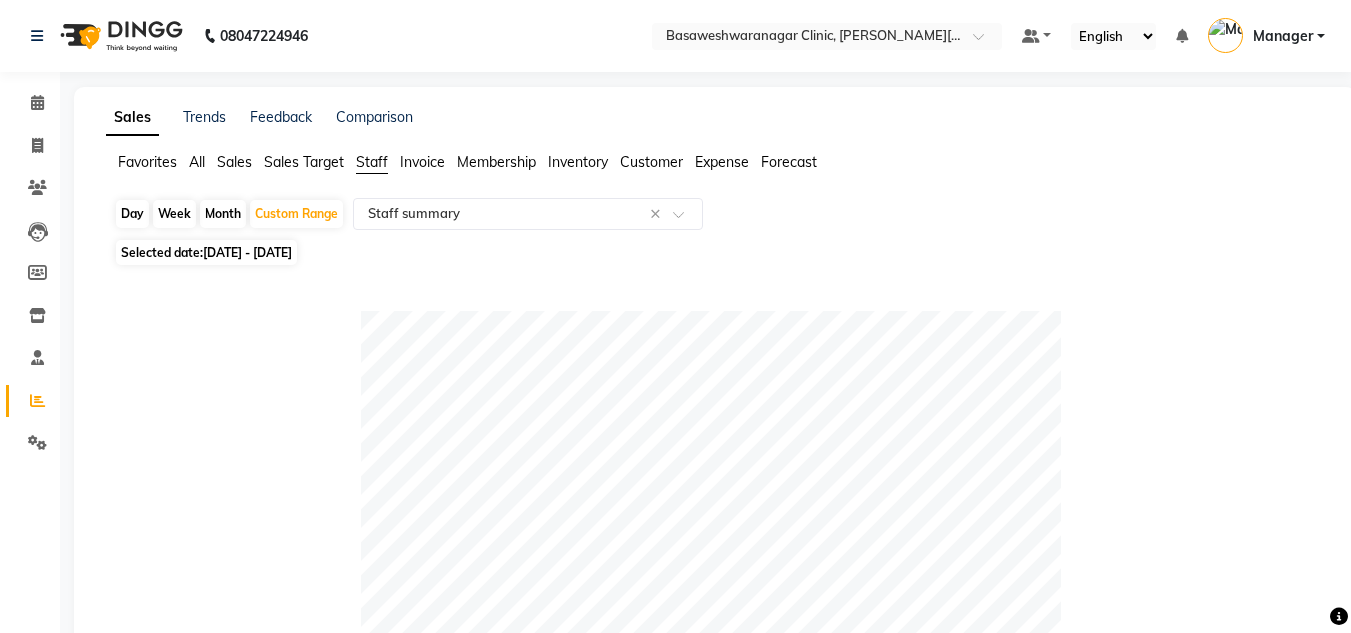 select on "full_report" 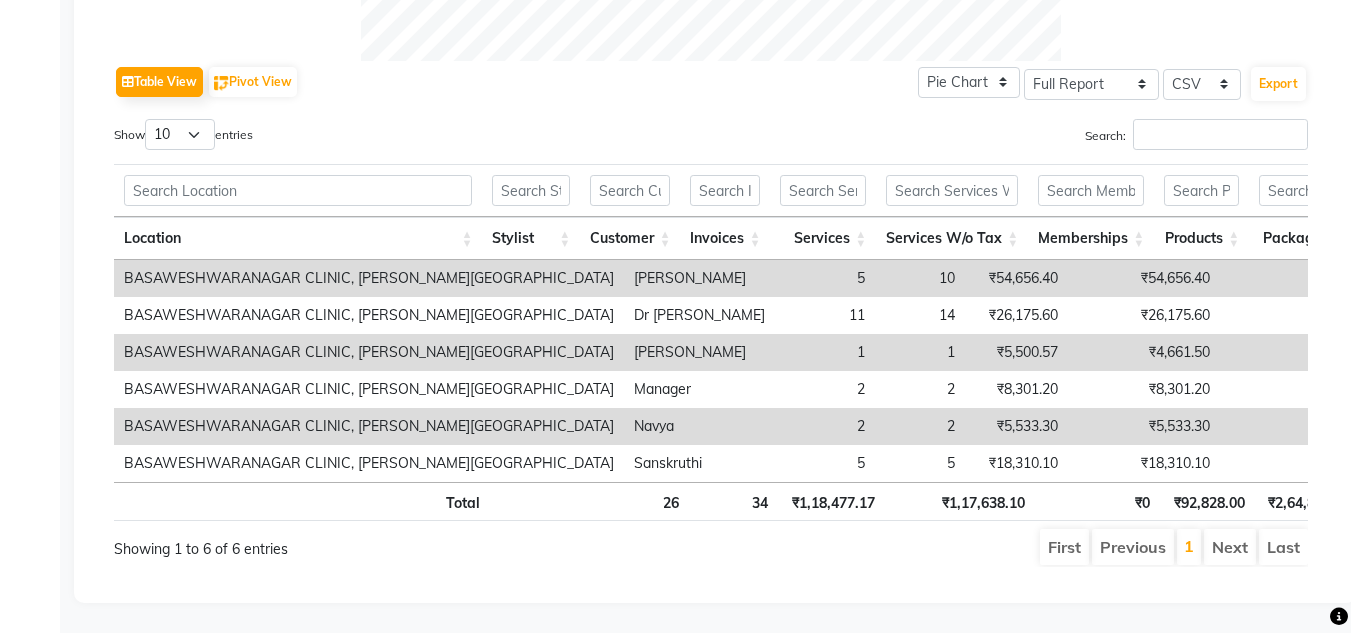 scroll, scrollTop: 0, scrollLeft: 0, axis: both 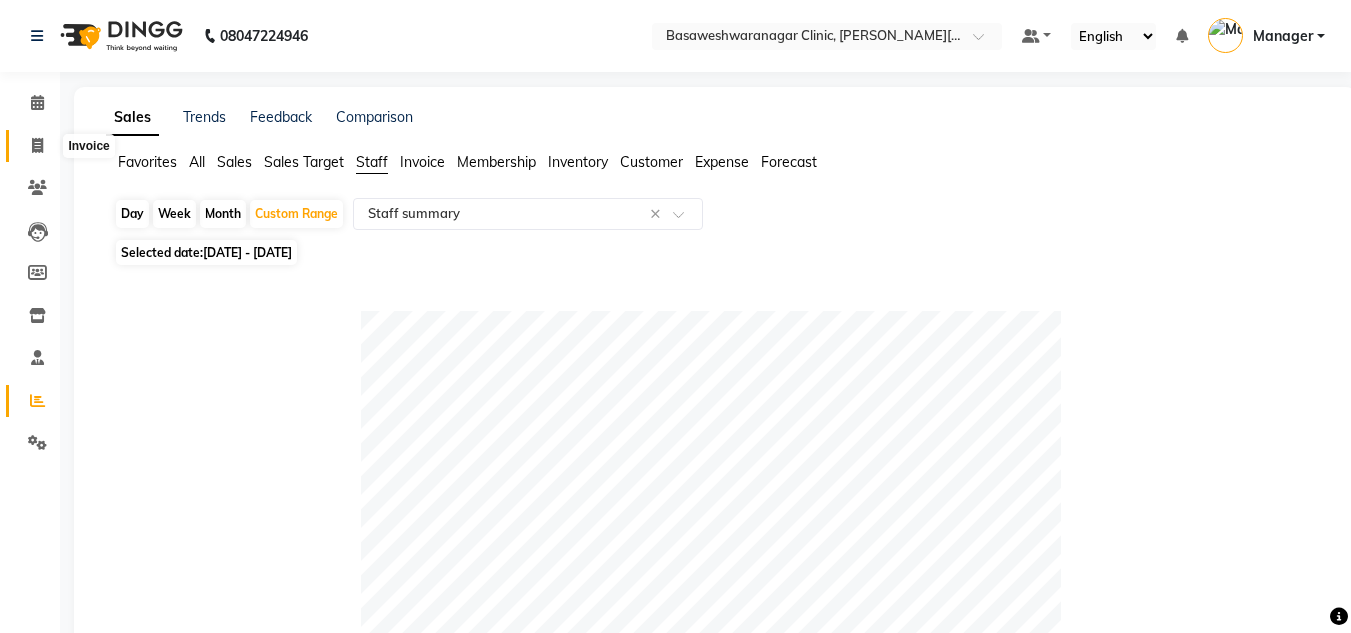 click 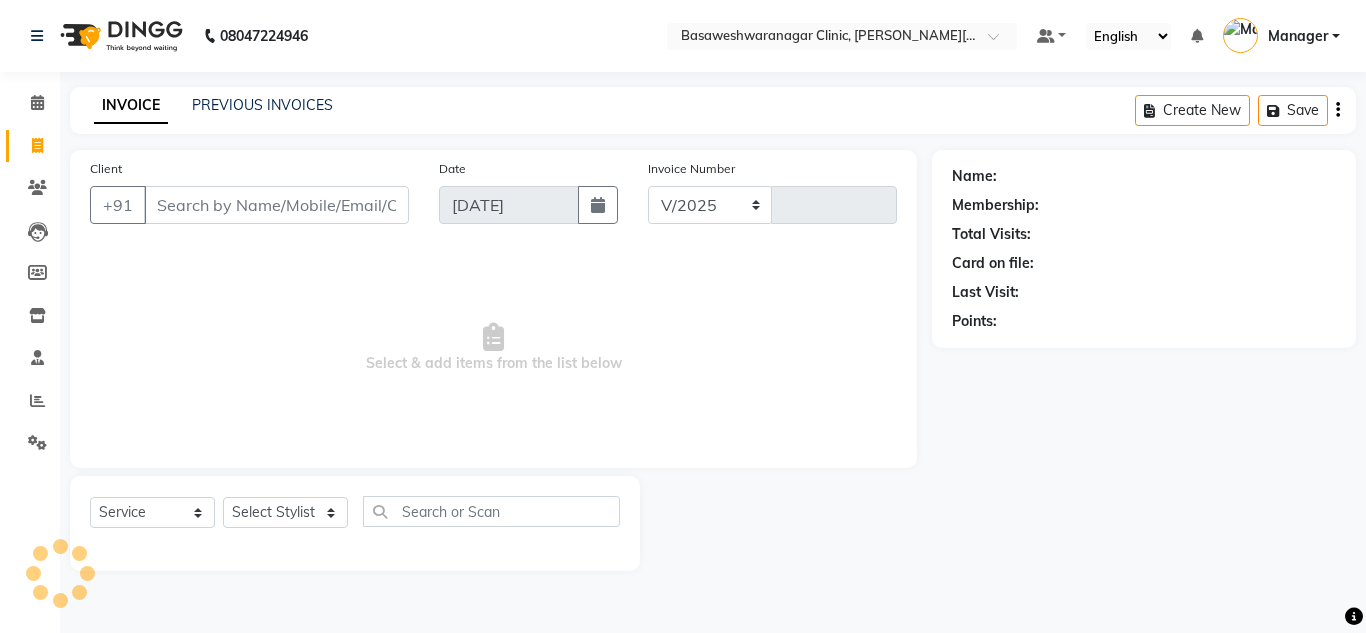 select on "7441" 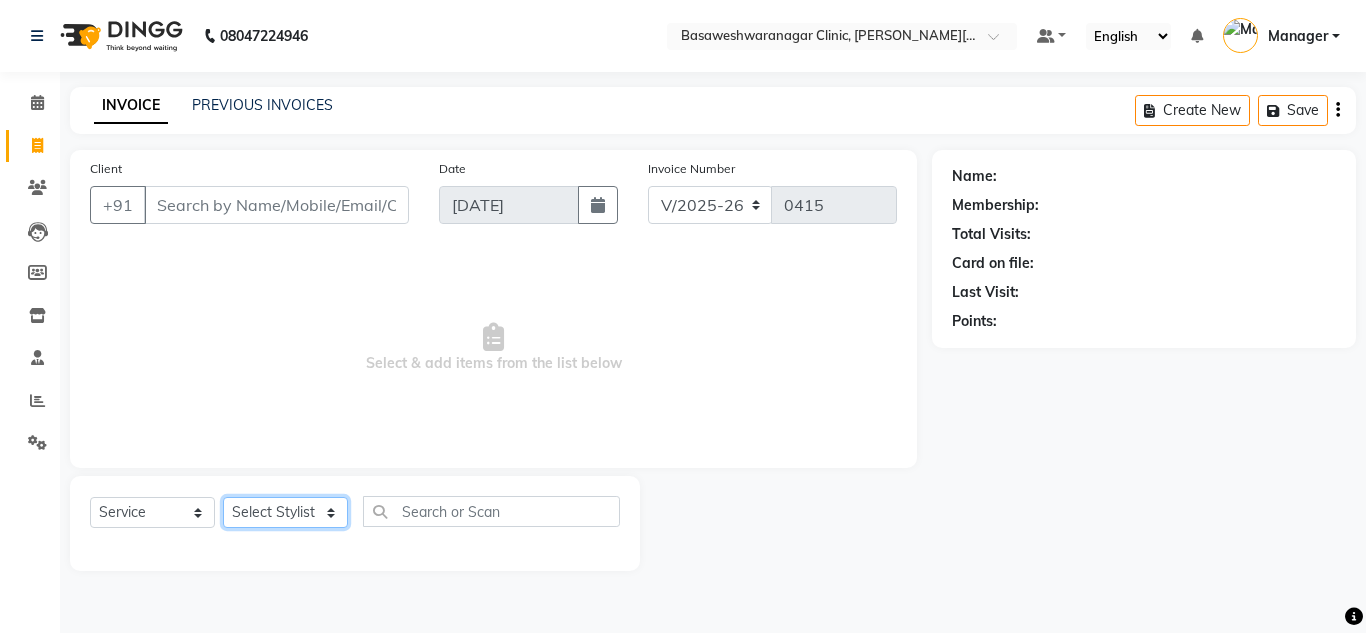 click on "Select Stylist [PERSON_NAME] [PERSON_NAME] Manager NAVYA [PERSON_NAME] shangnimwom [PERSON_NAME]" 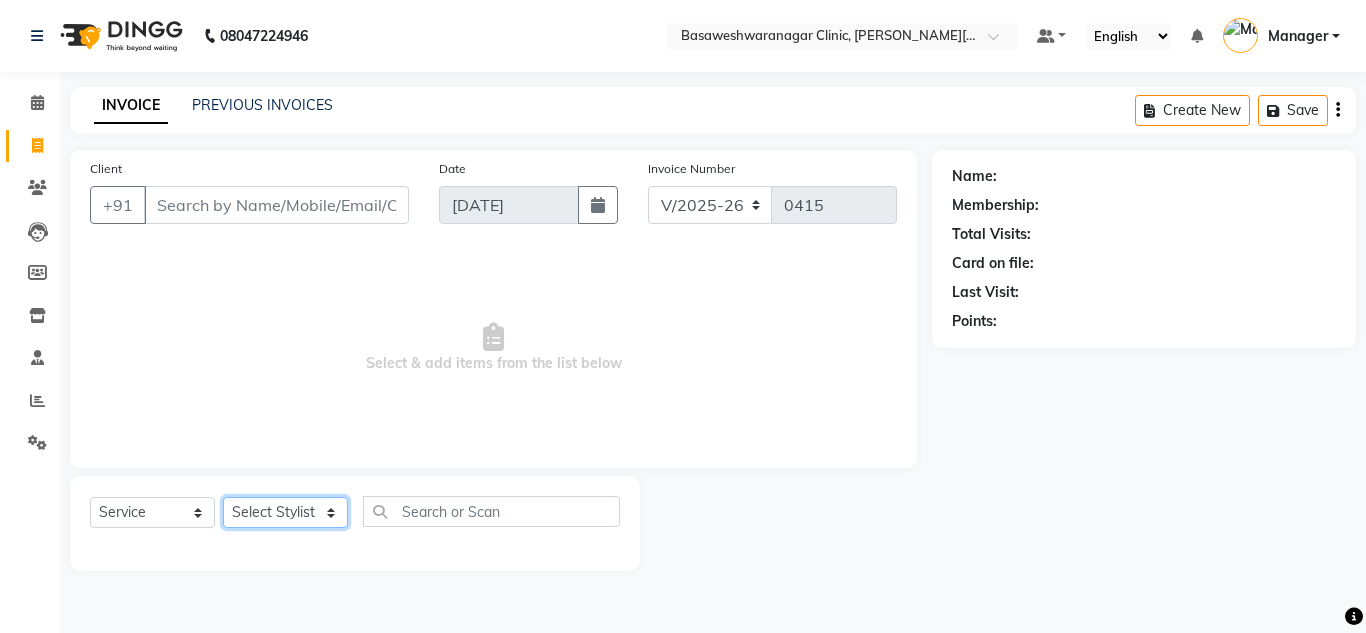select on "65313" 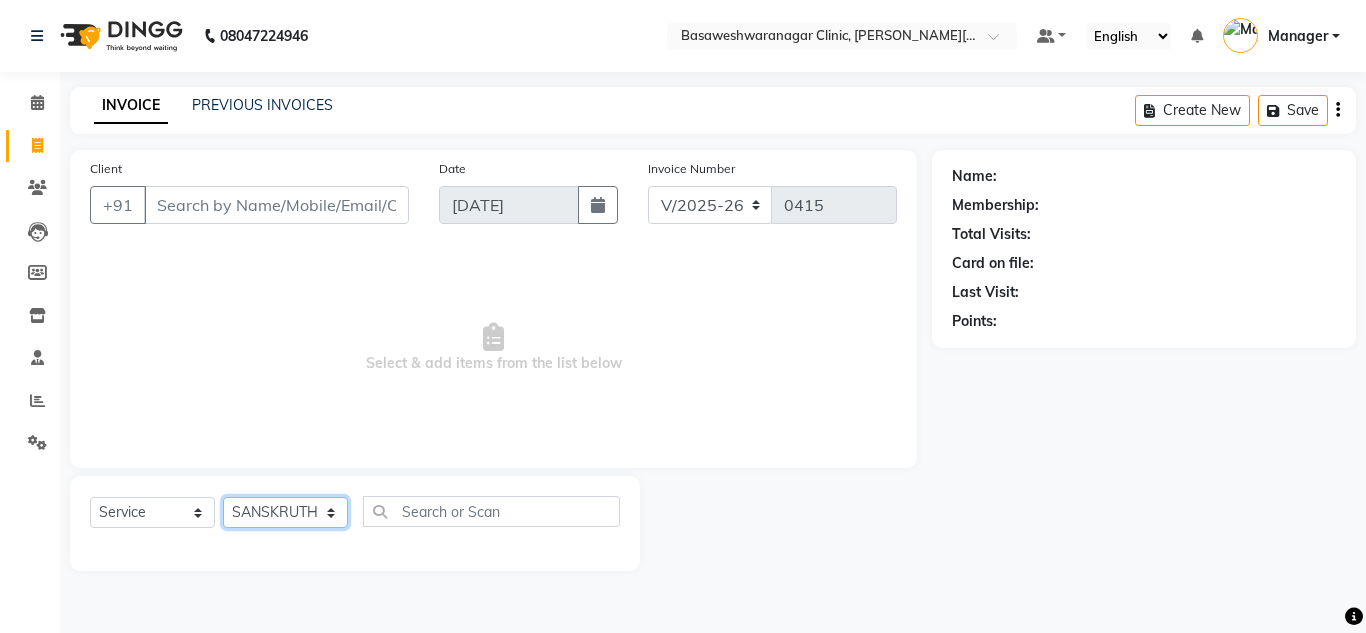 click on "Select Stylist [PERSON_NAME] [PERSON_NAME] Manager NAVYA [PERSON_NAME] shangnimwom [PERSON_NAME]" 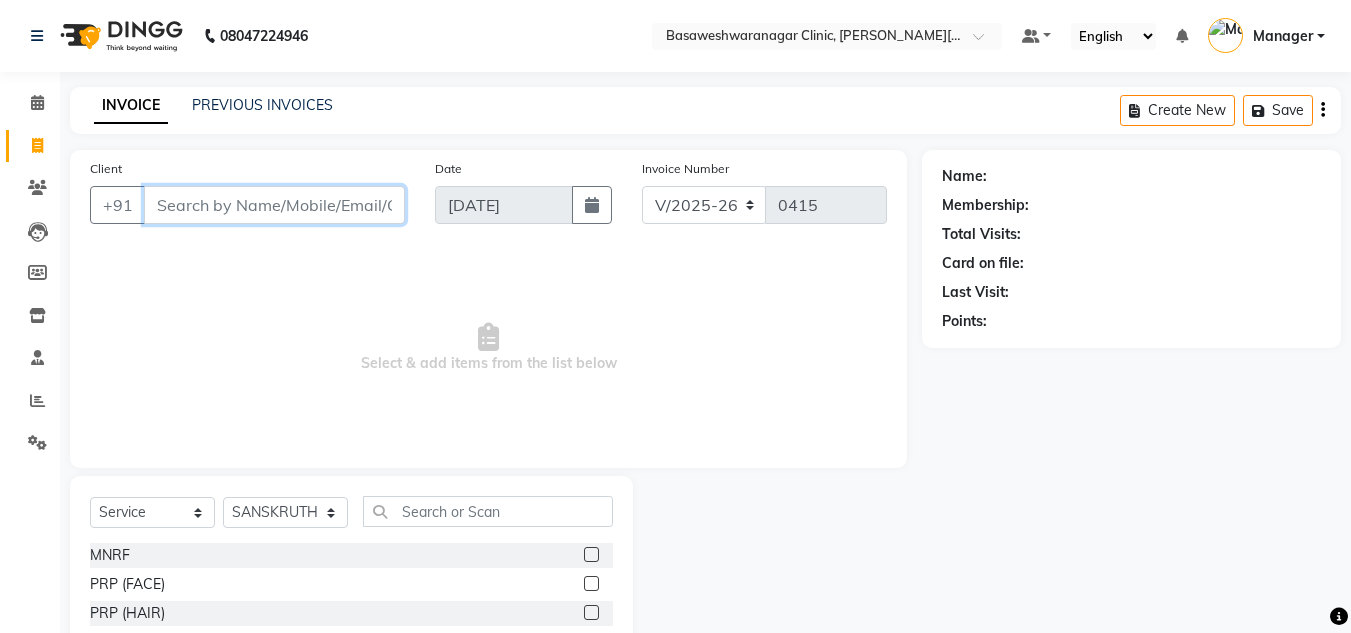 click on "Client" at bounding box center [274, 205] 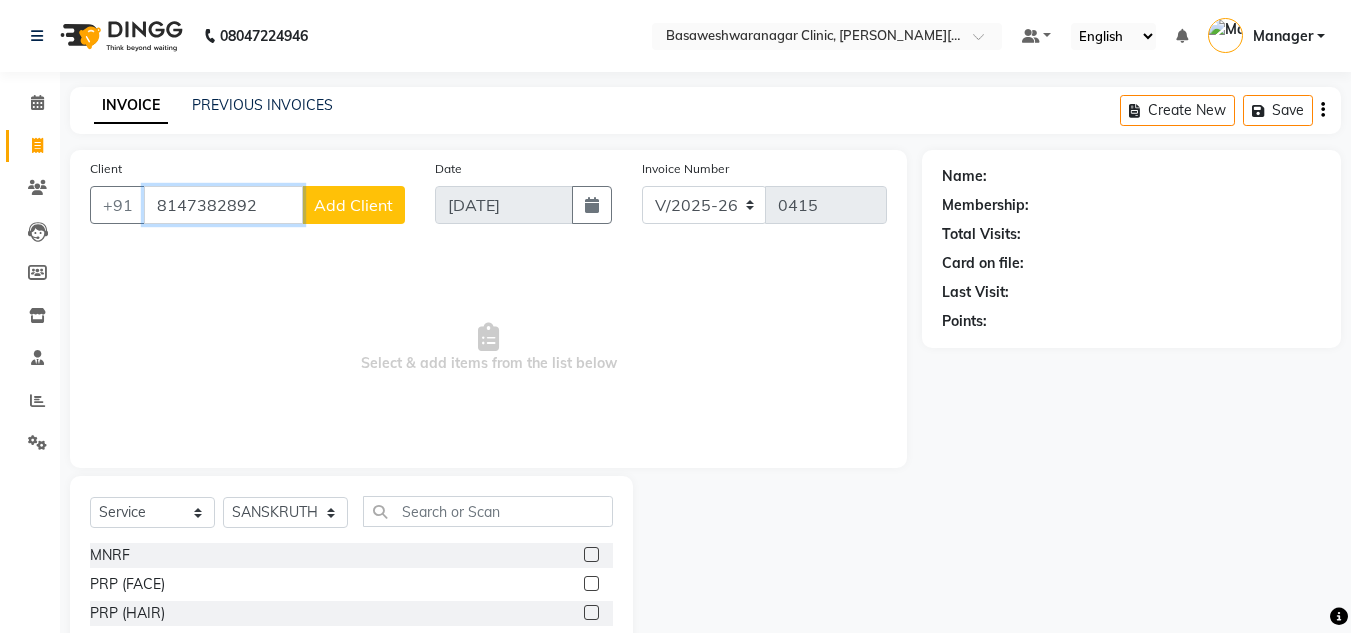 type on "8147382892" 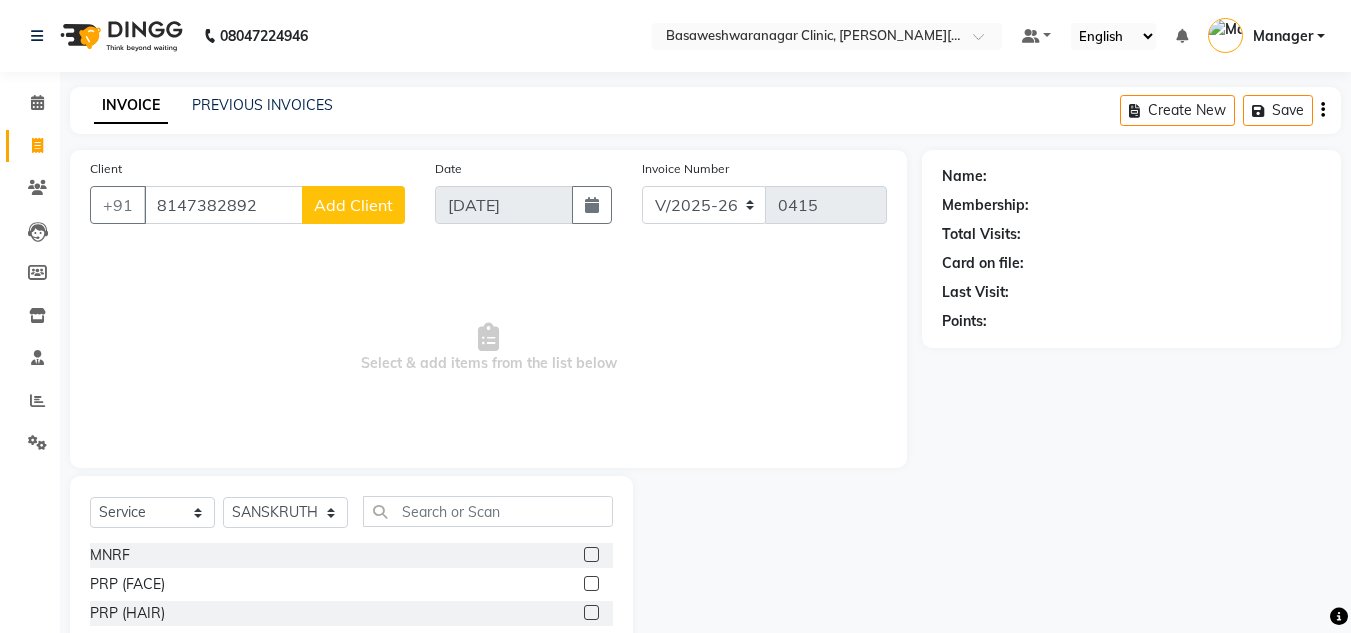 click on "Add Client" 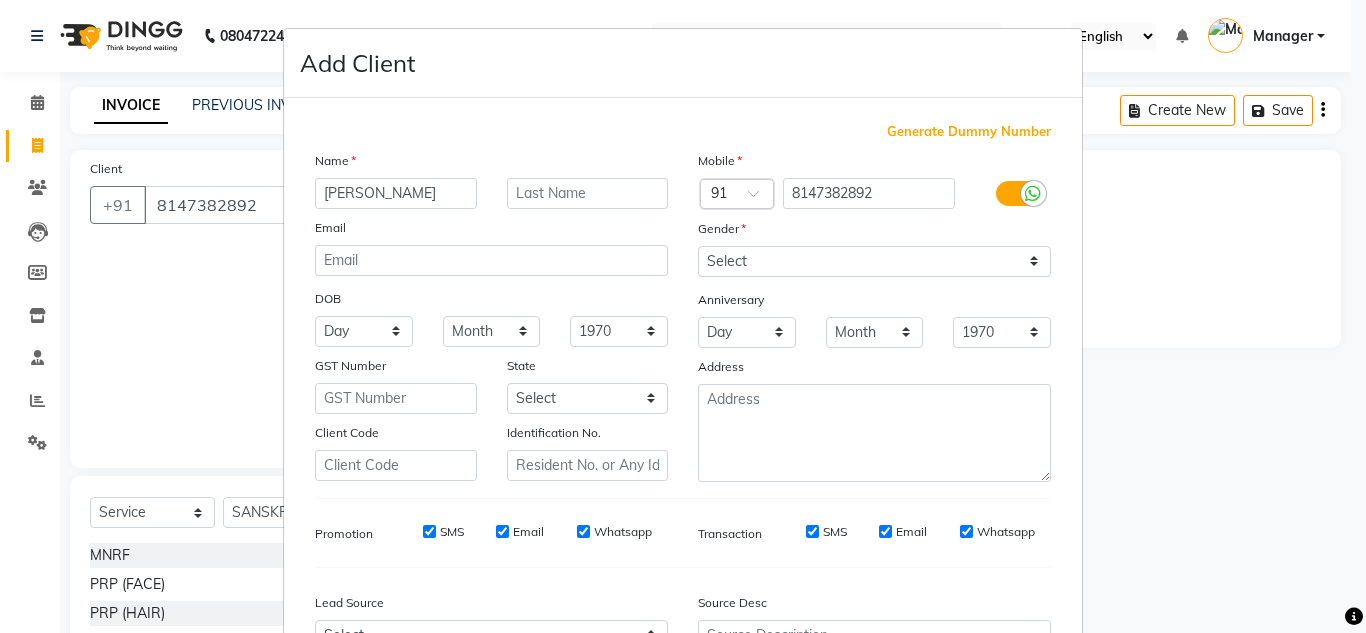 type on "[PERSON_NAME]" 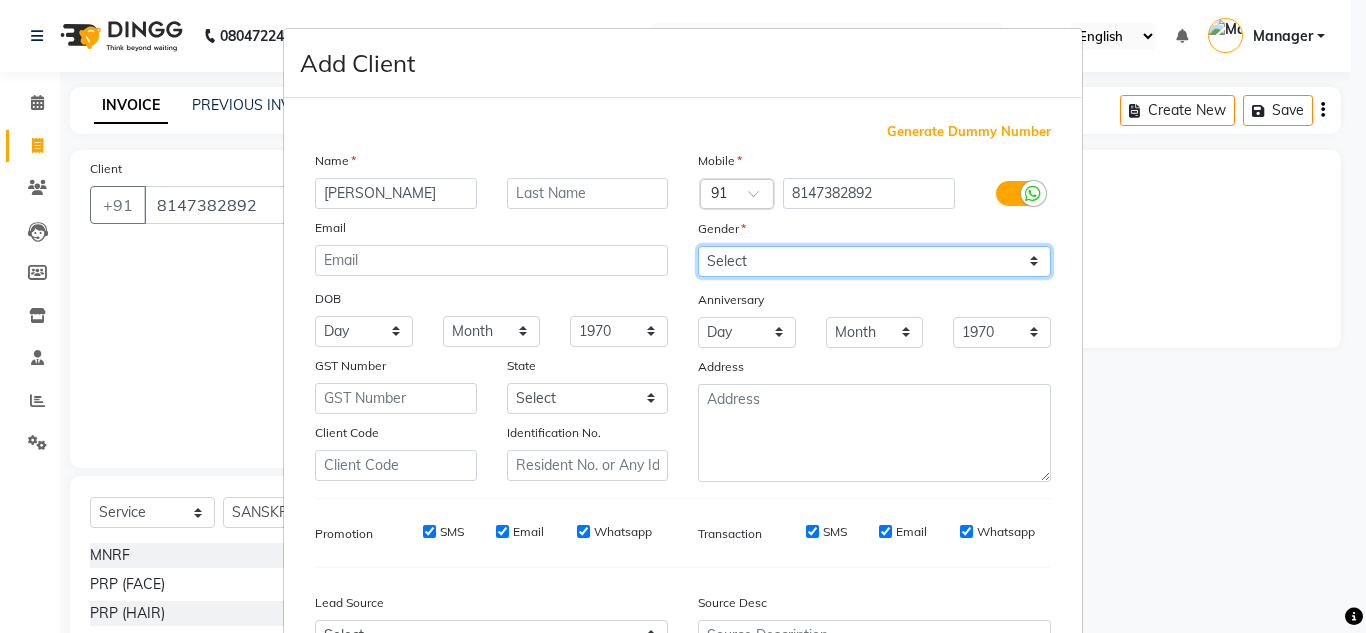 click on "Select [DEMOGRAPHIC_DATA] [DEMOGRAPHIC_DATA] Other Prefer Not To Say" at bounding box center [874, 261] 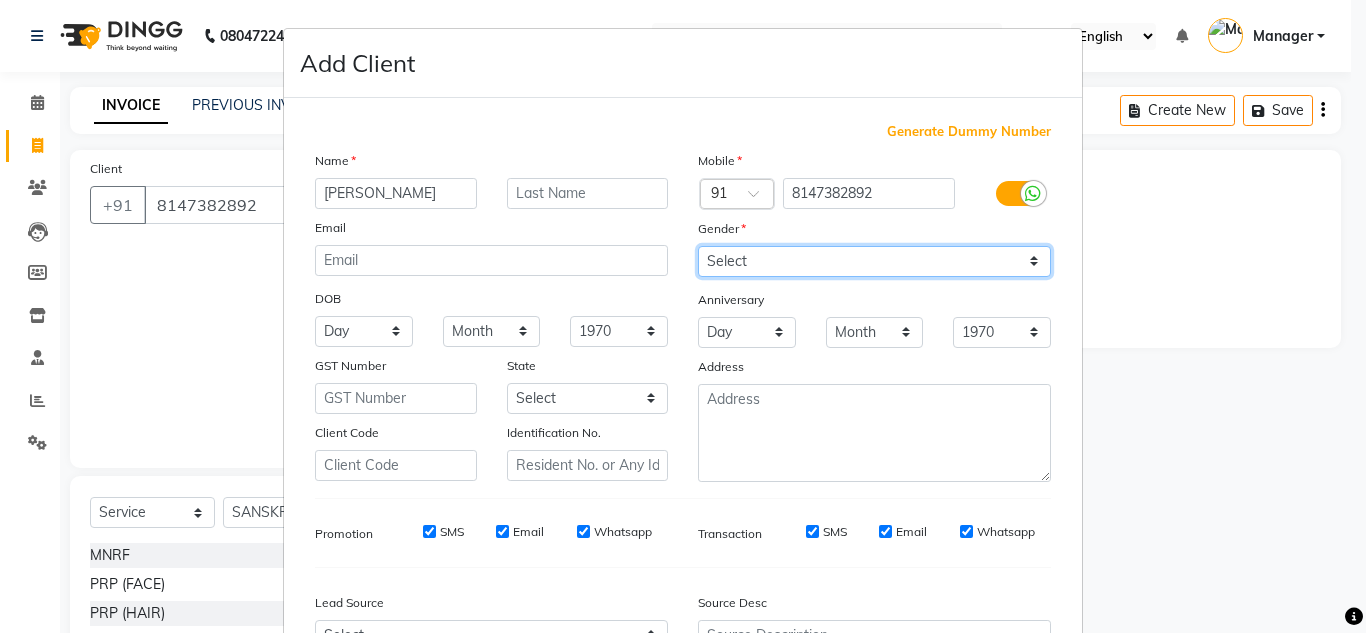 click on "Select [DEMOGRAPHIC_DATA] [DEMOGRAPHIC_DATA] Other Prefer Not To Say" at bounding box center [874, 261] 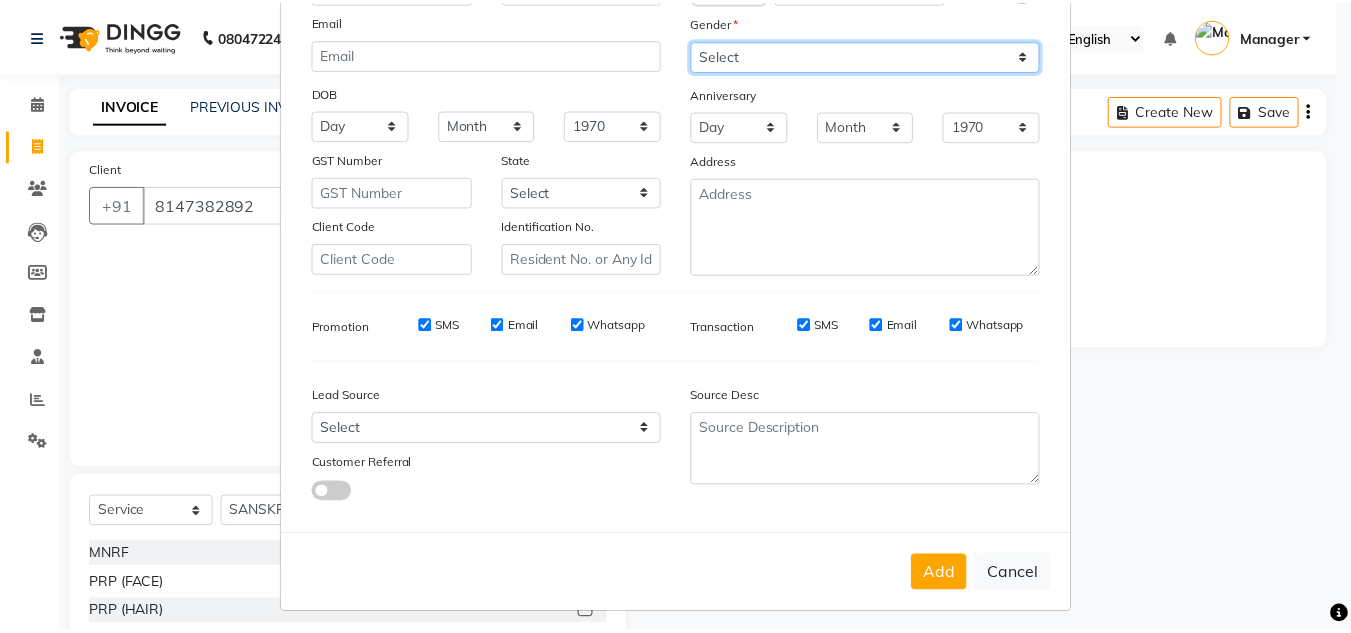 scroll, scrollTop: 216, scrollLeft: 0, axis: vertical 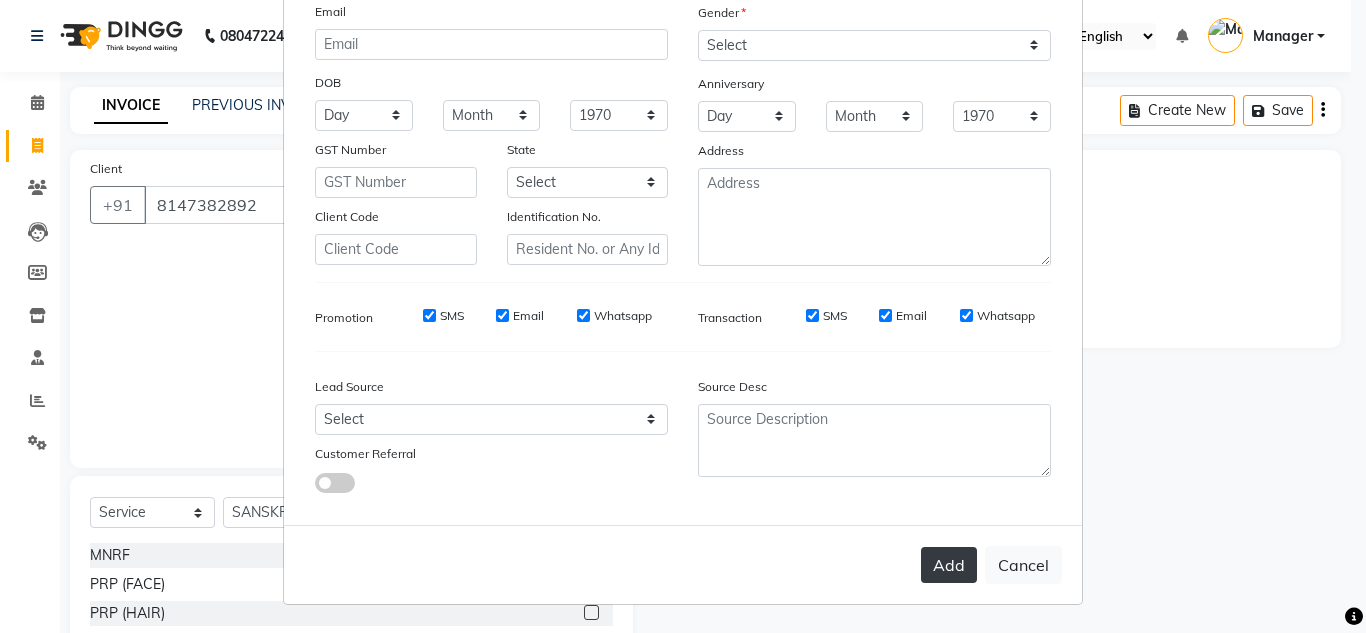 click on "Add" at bounding box center (949, 565) 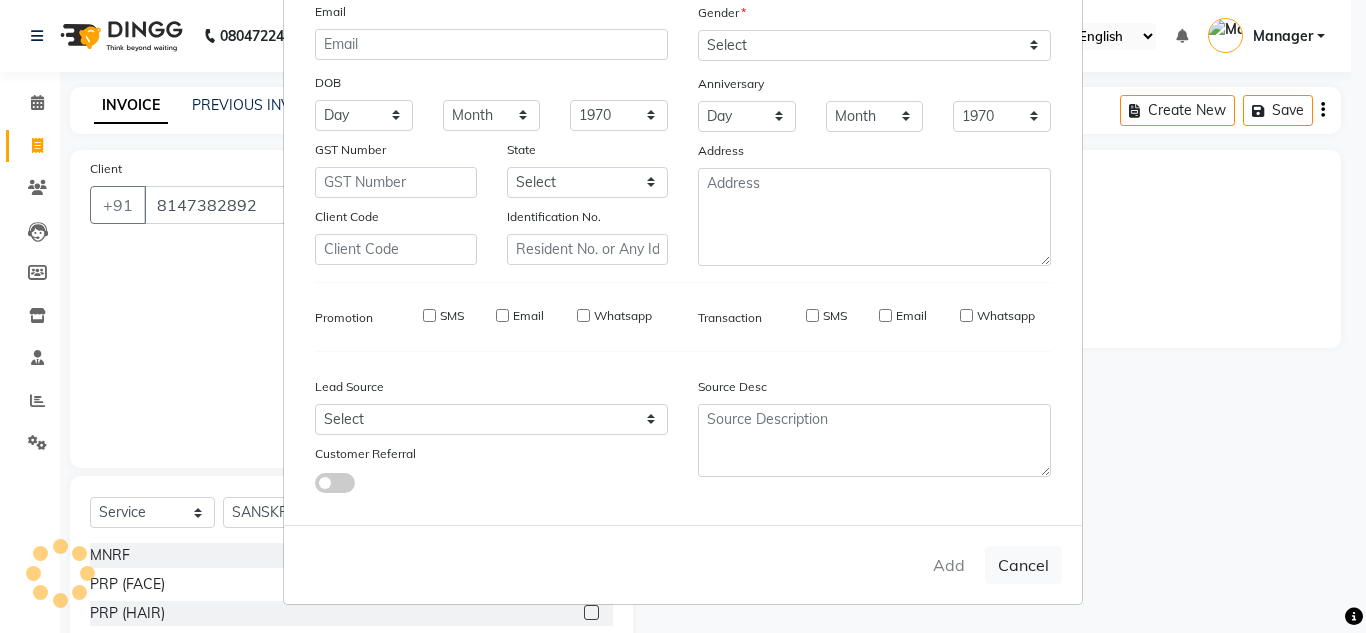 type 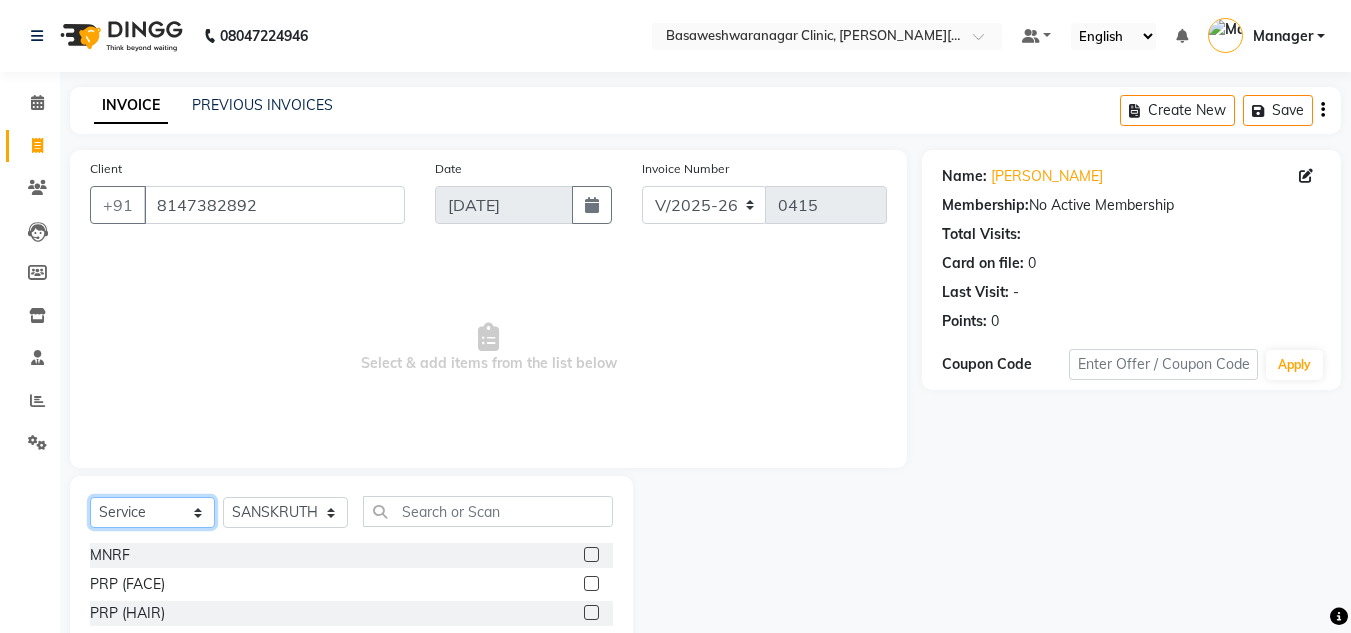 click on "Select  Service  Product  Membership  Package Voucher Prepaid Gift Card" 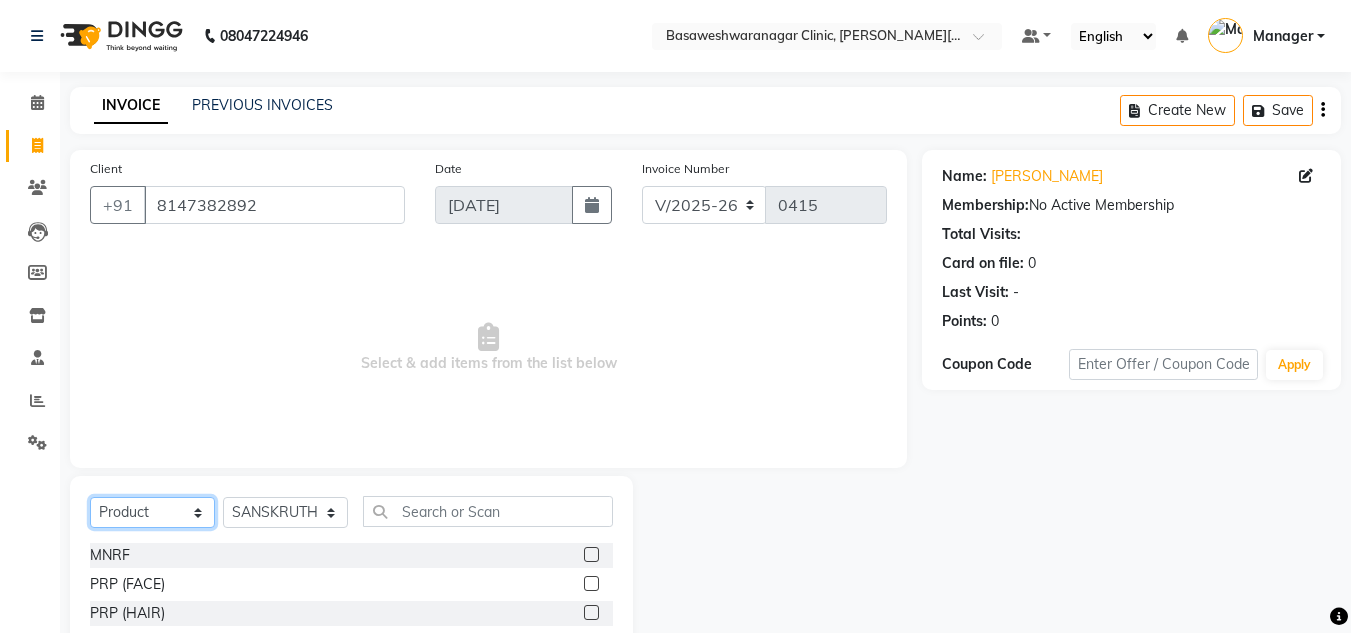 click on "Select  Service  Product  Membership  Package Voucher Prepaid Gift Card" 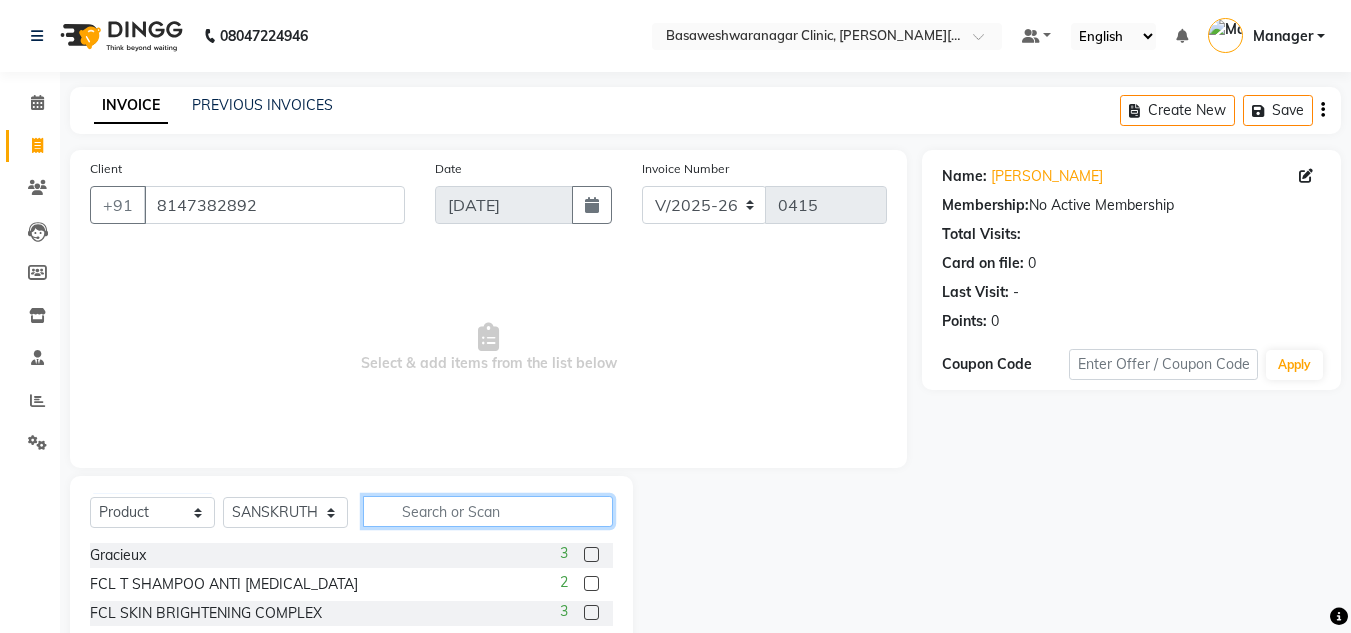 click 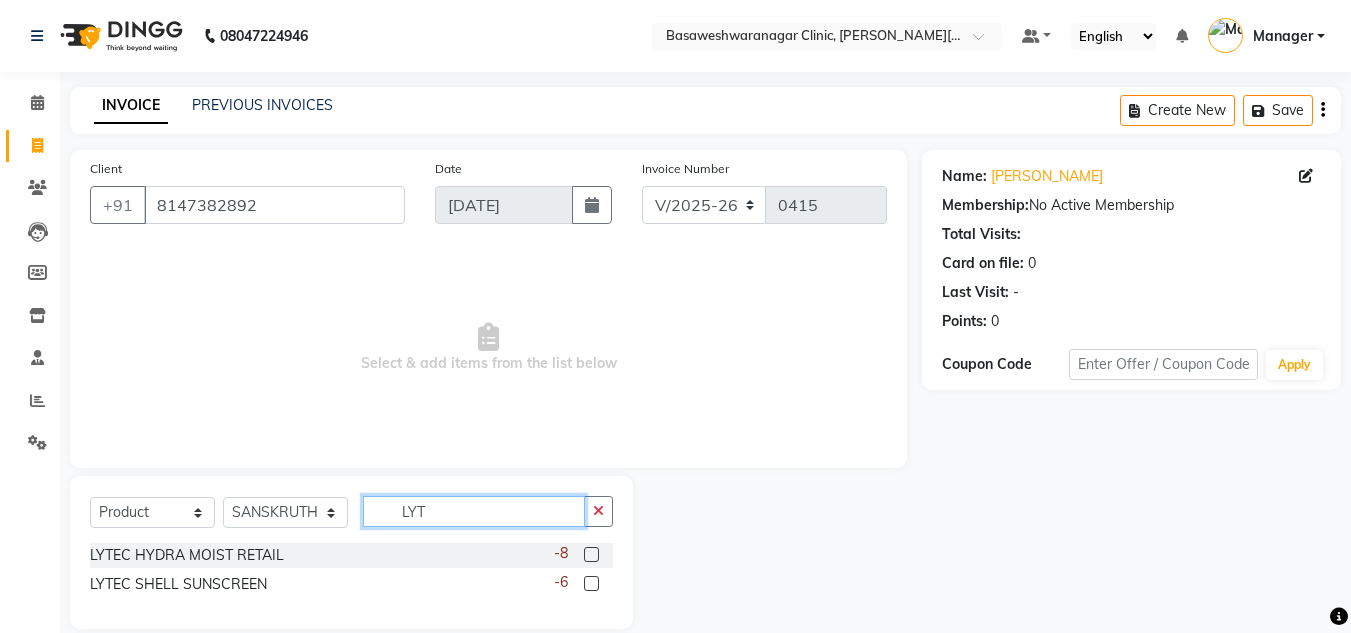 type on "LYT" 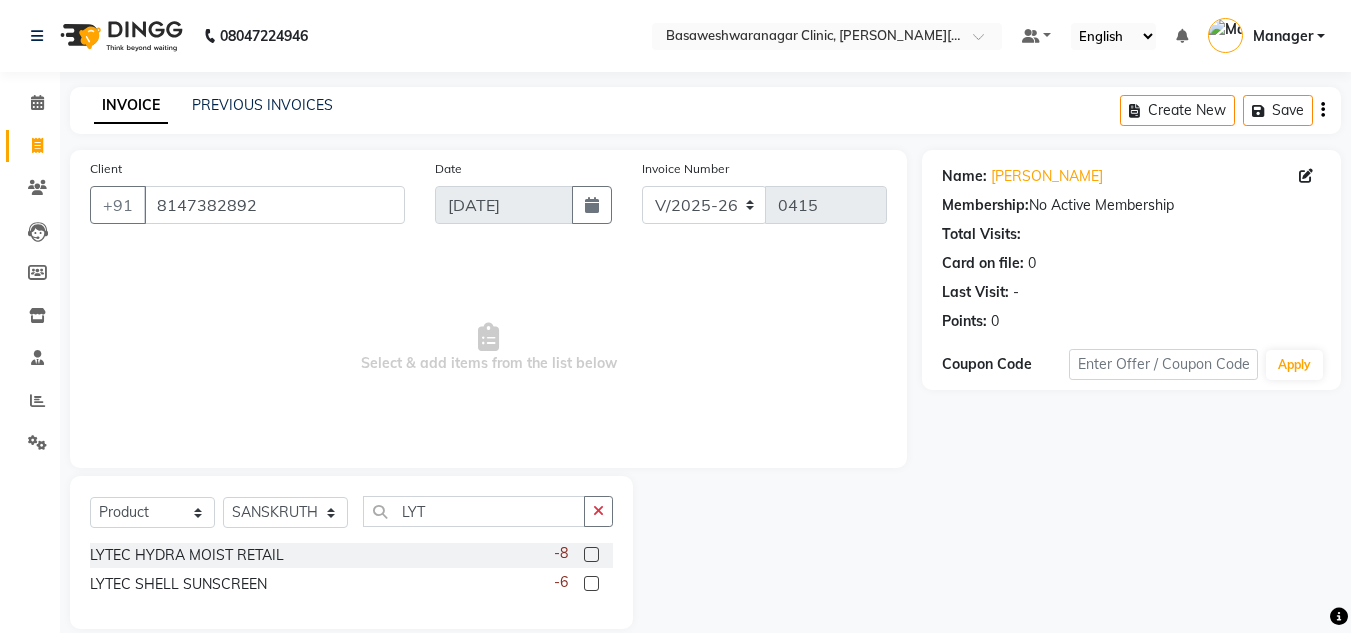 click 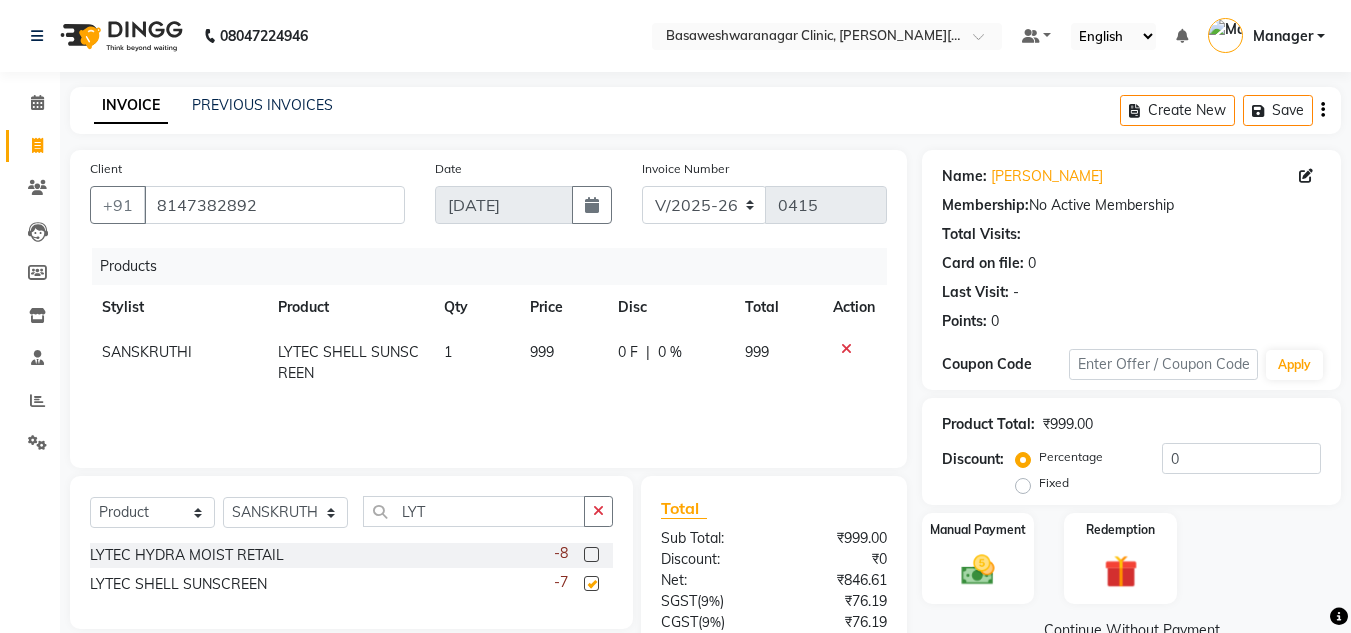 checkbox on "false" 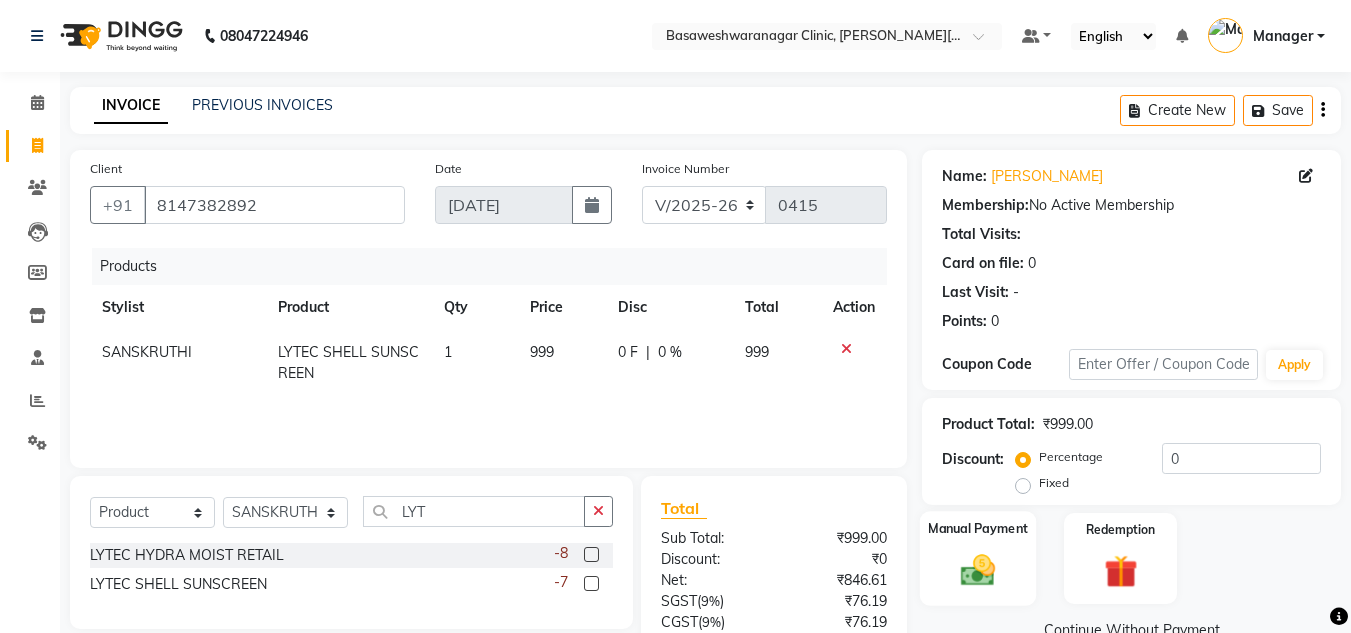 click 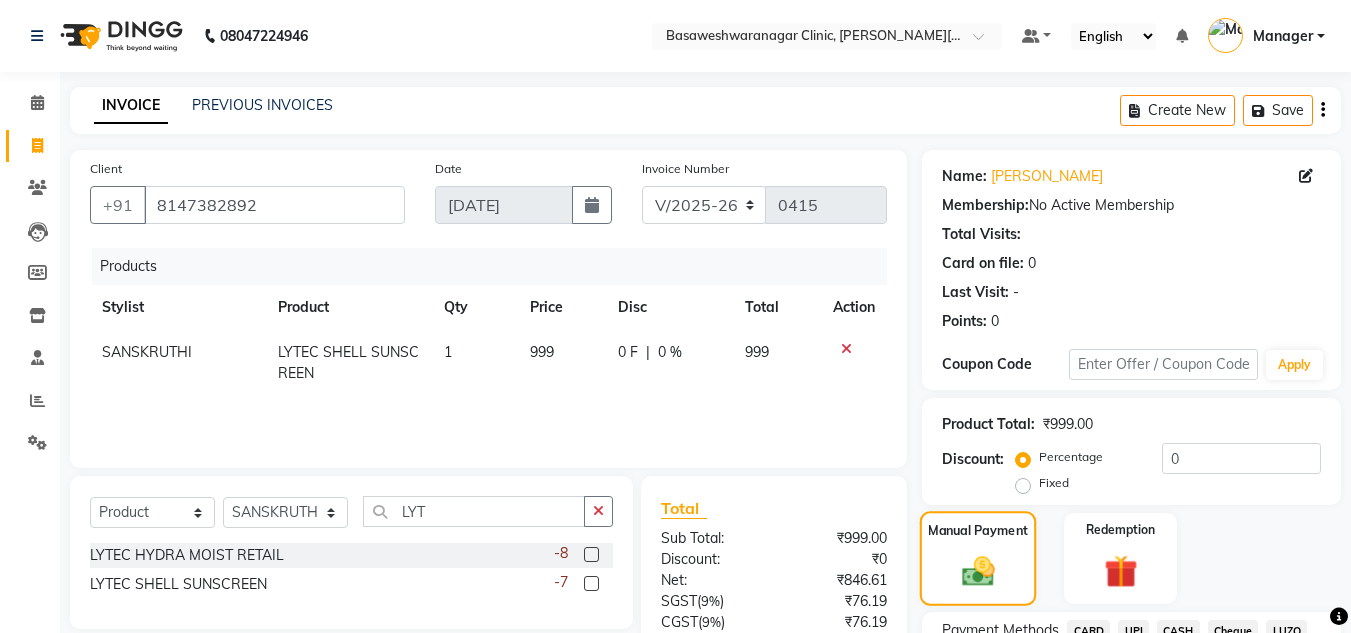 scroll, scrollTop: 170, scrollLeft: 0, axis: vertical 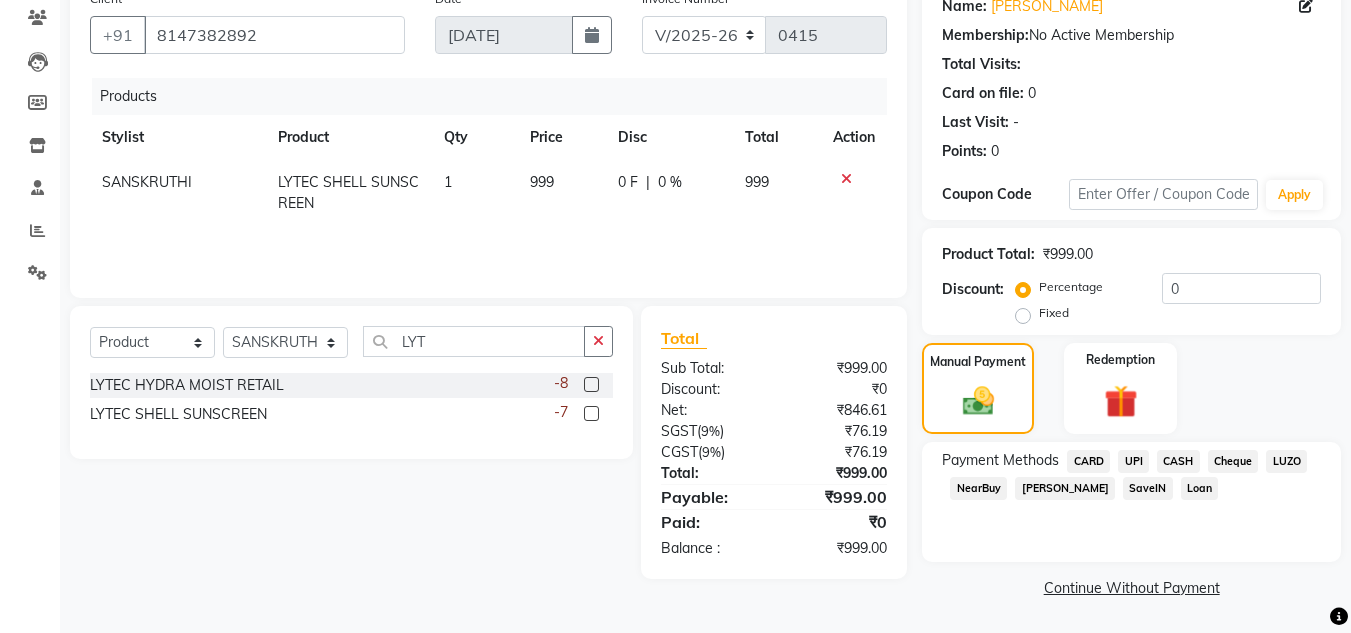 click on "UPI" 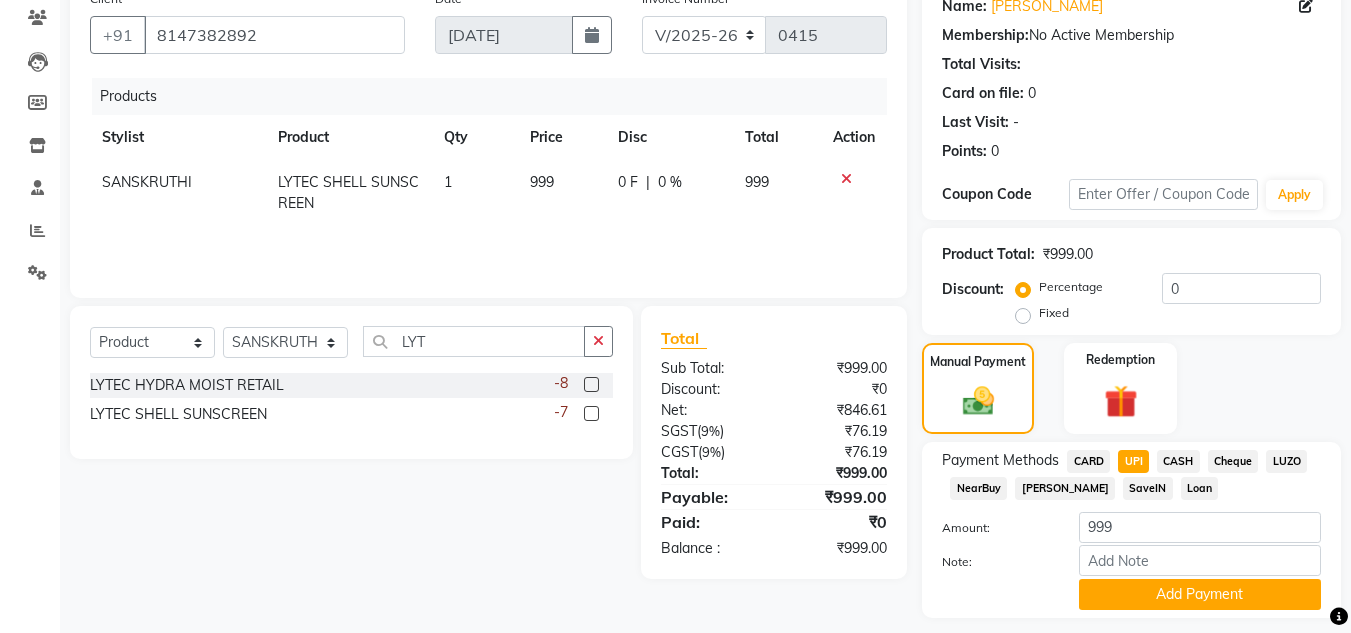 scroll, scrollTop: 226, scrollLeft: 0, axis: vertical 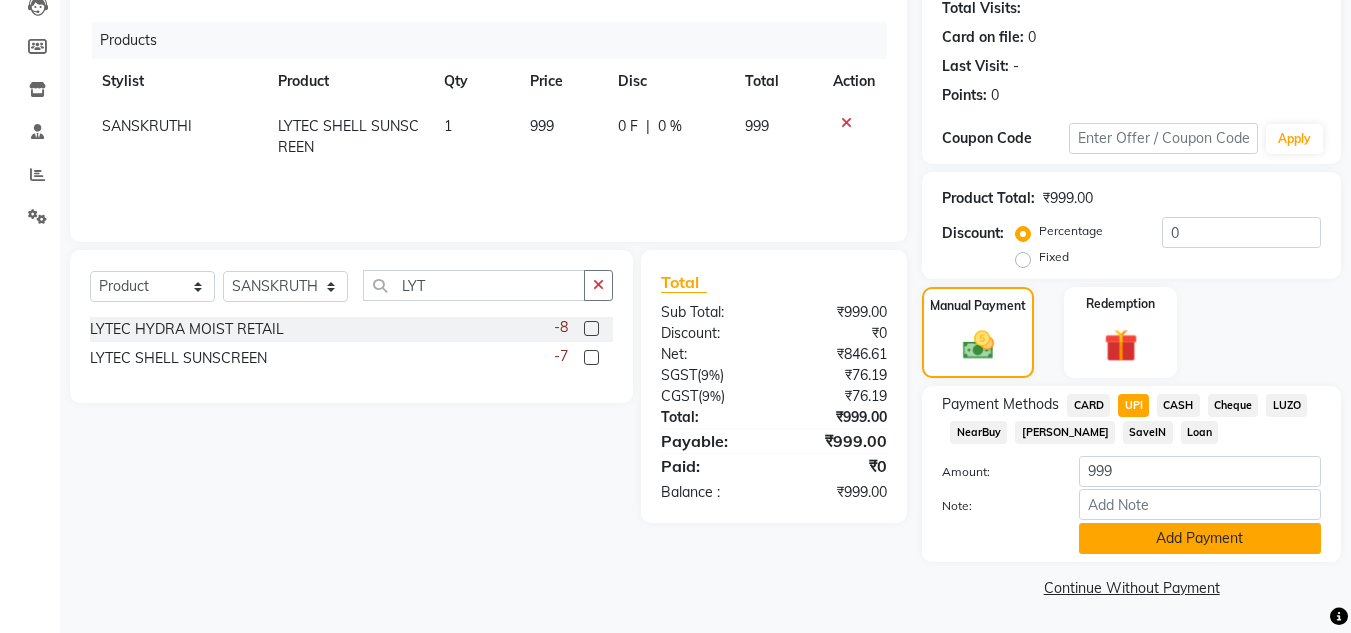 click on "Add Payment" 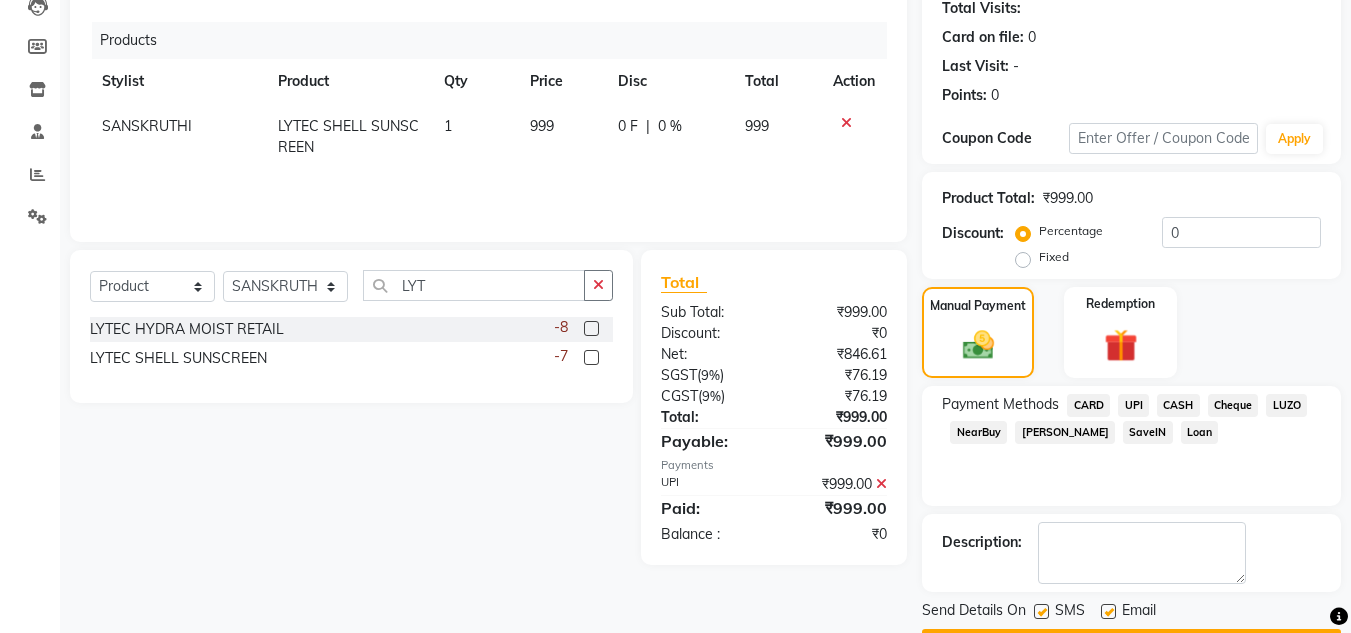 scroll, scrollTop: 283, scrollLeft: 0, axis: vertical 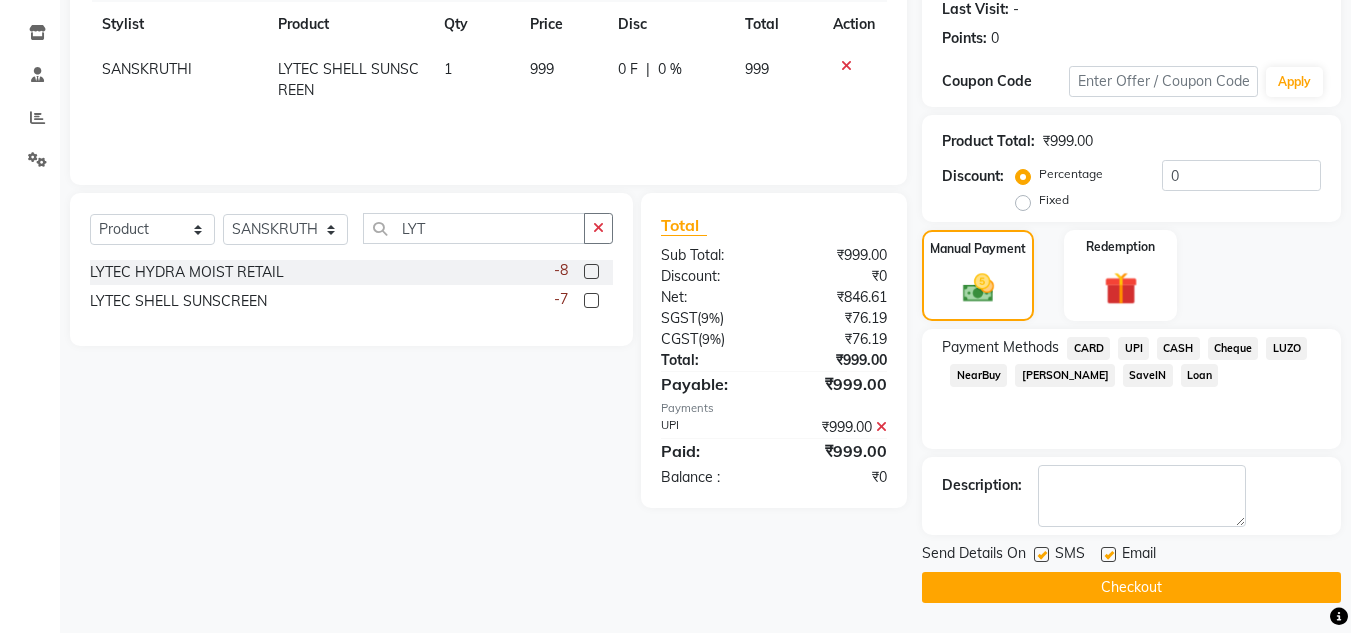 click on "Checkout" 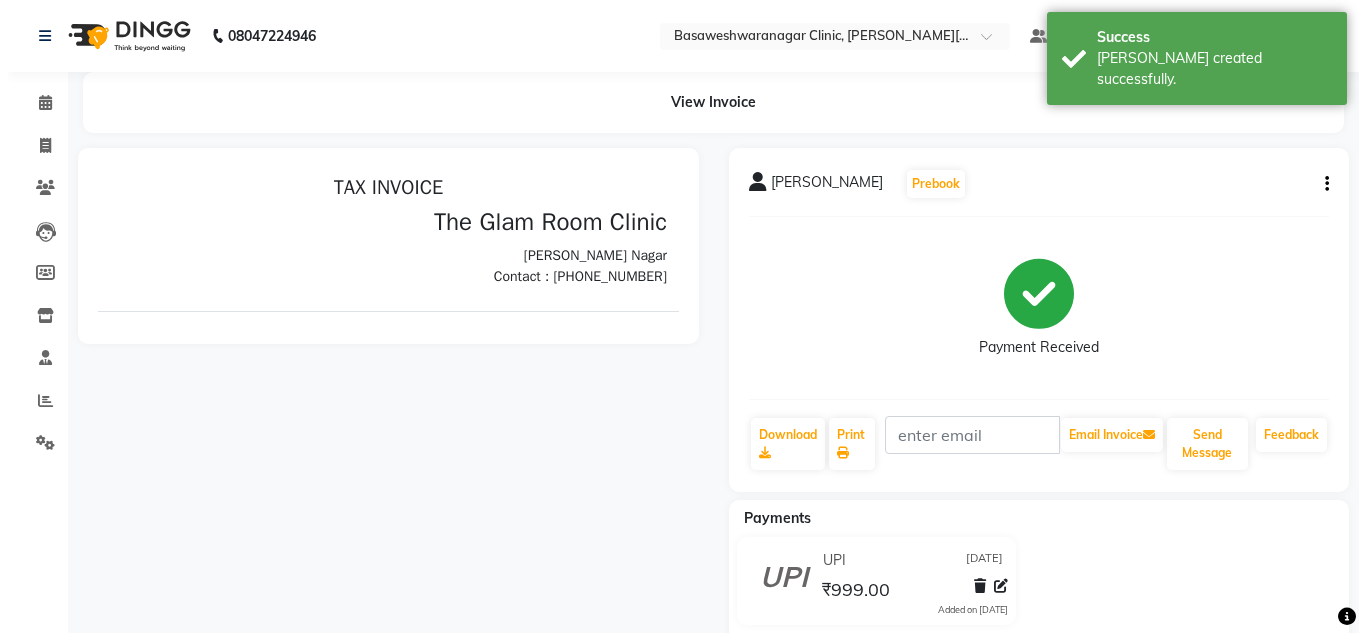 scroll, scrollTop: 0, scrollLeft: 0, axis: both 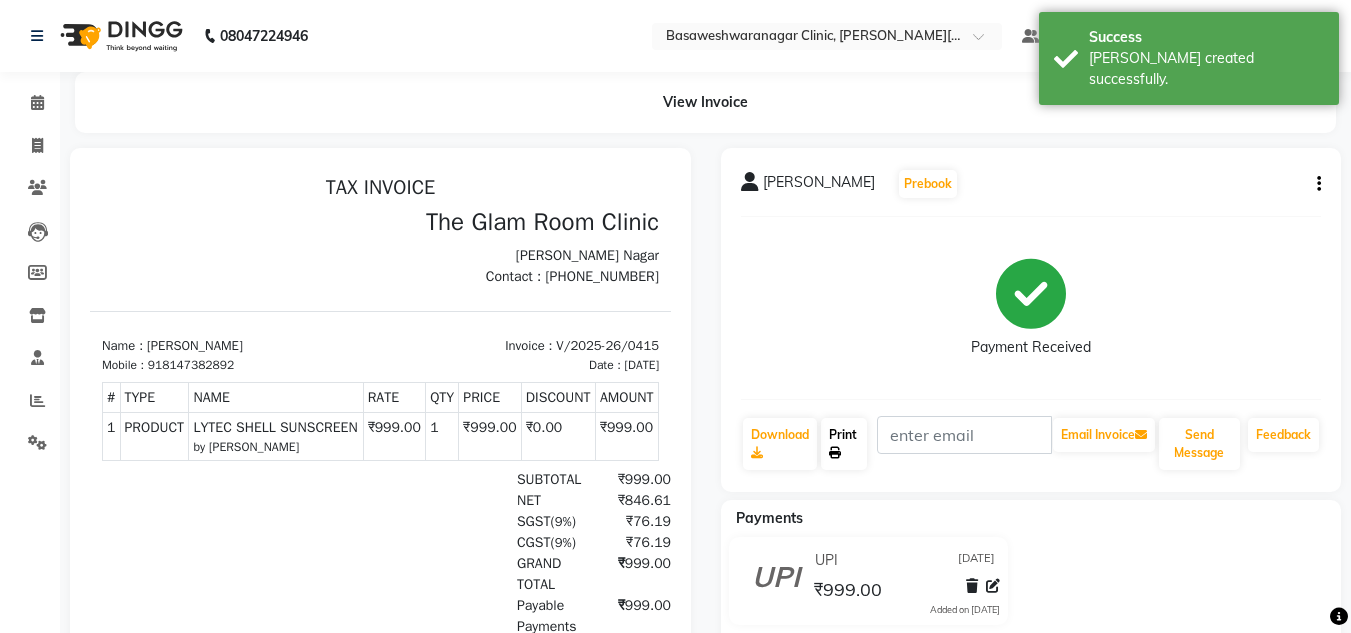 click on "Print" 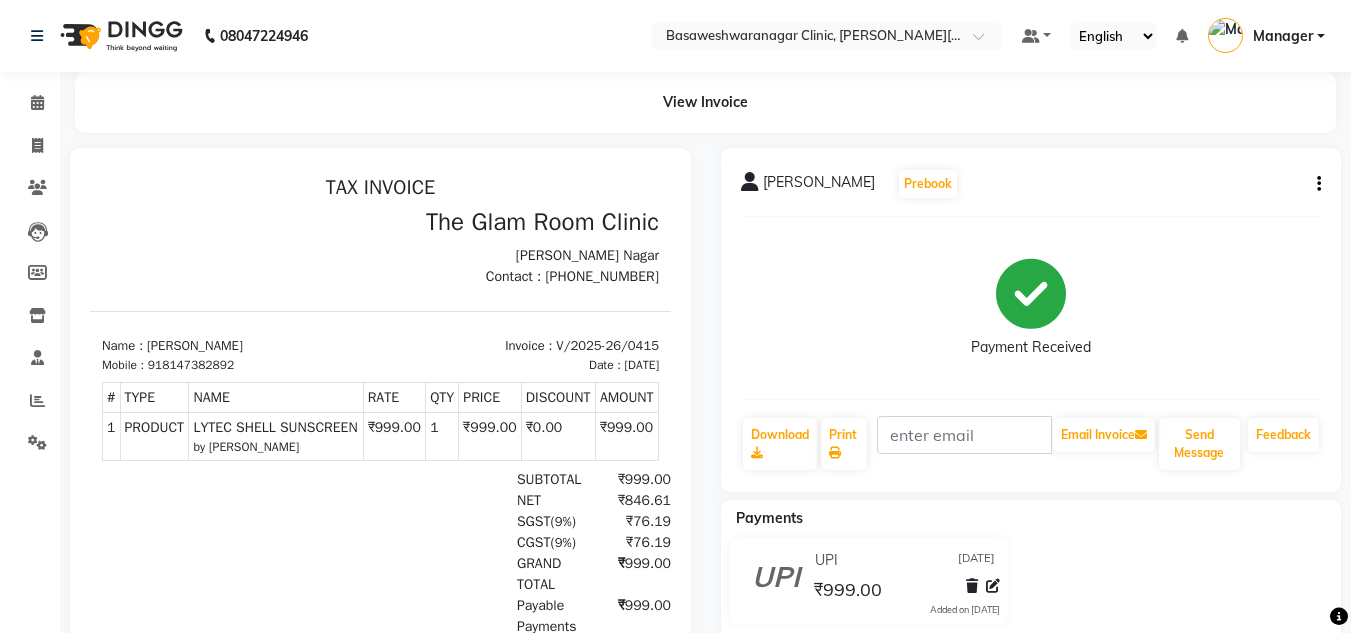 click on "Name  : [PERSON_NAME]
Mobile :
918147382892
Invoice : V/2025-26/0415
Date  :
[DATE]" at bounding box center (380, 342) 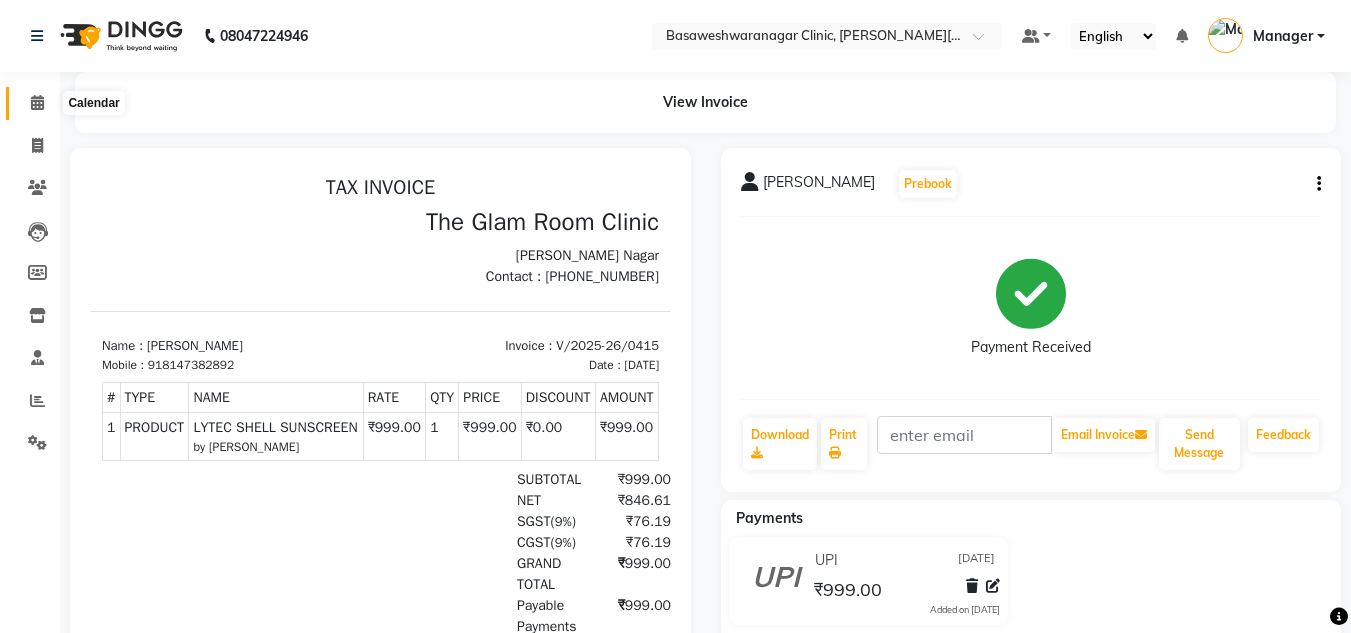 click 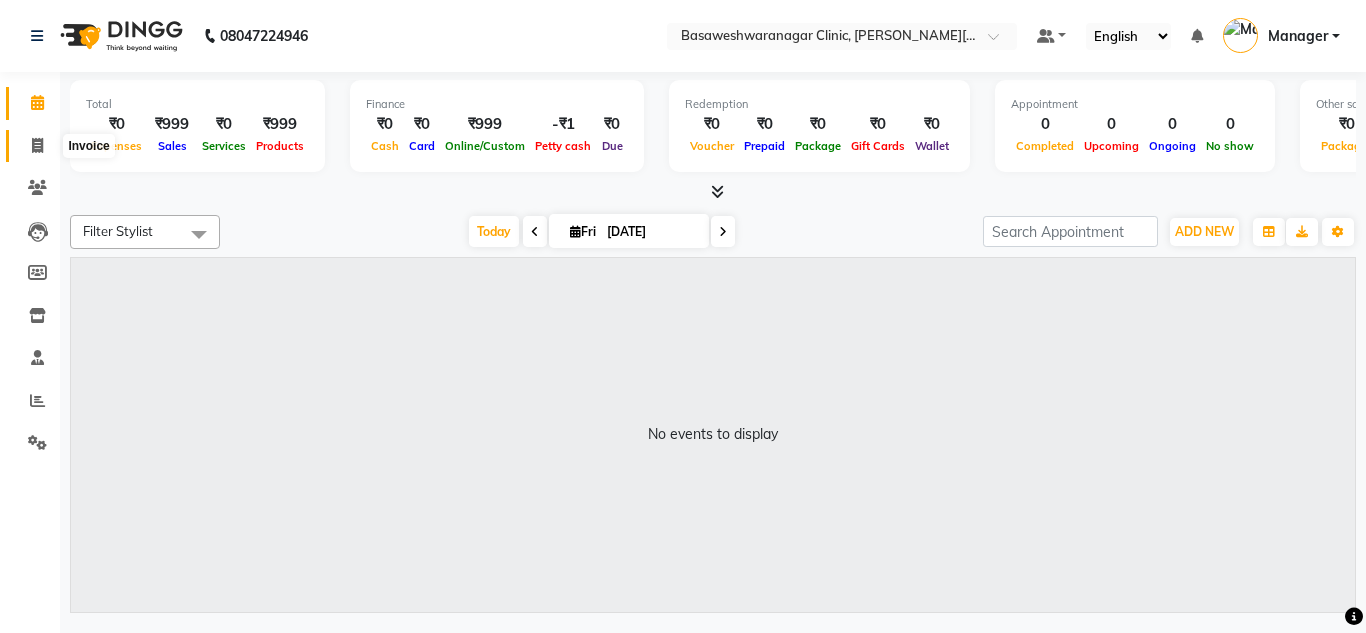 click 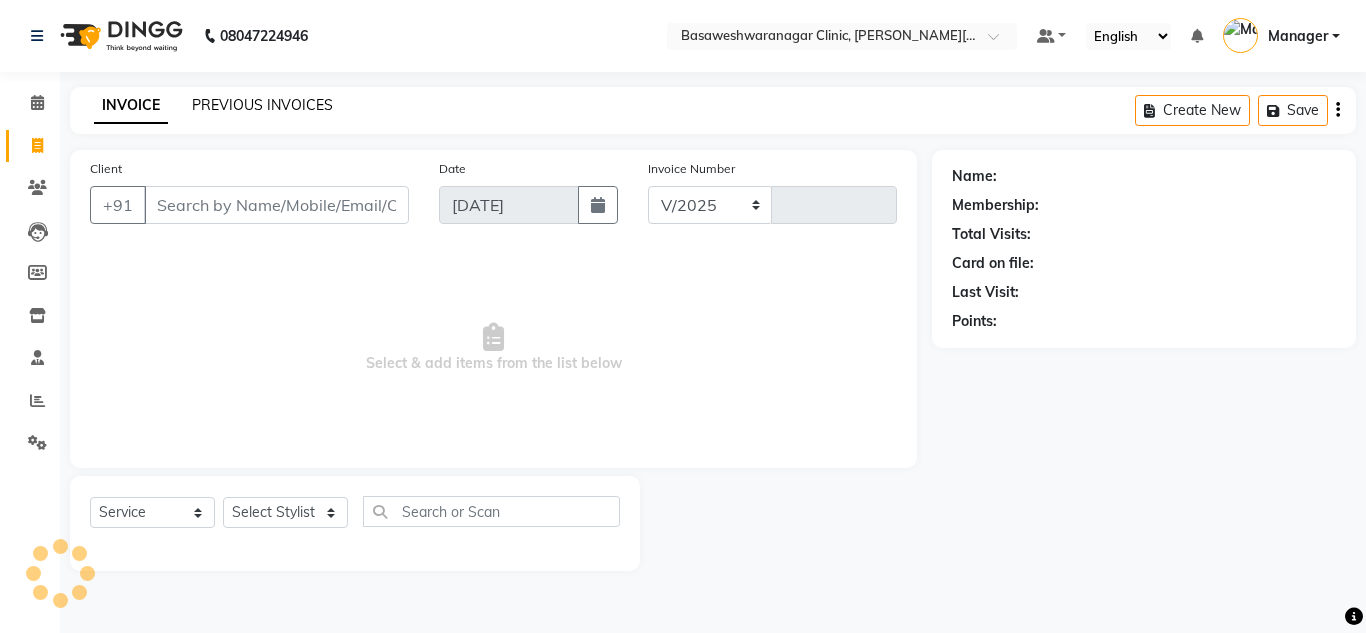 select on "7441" 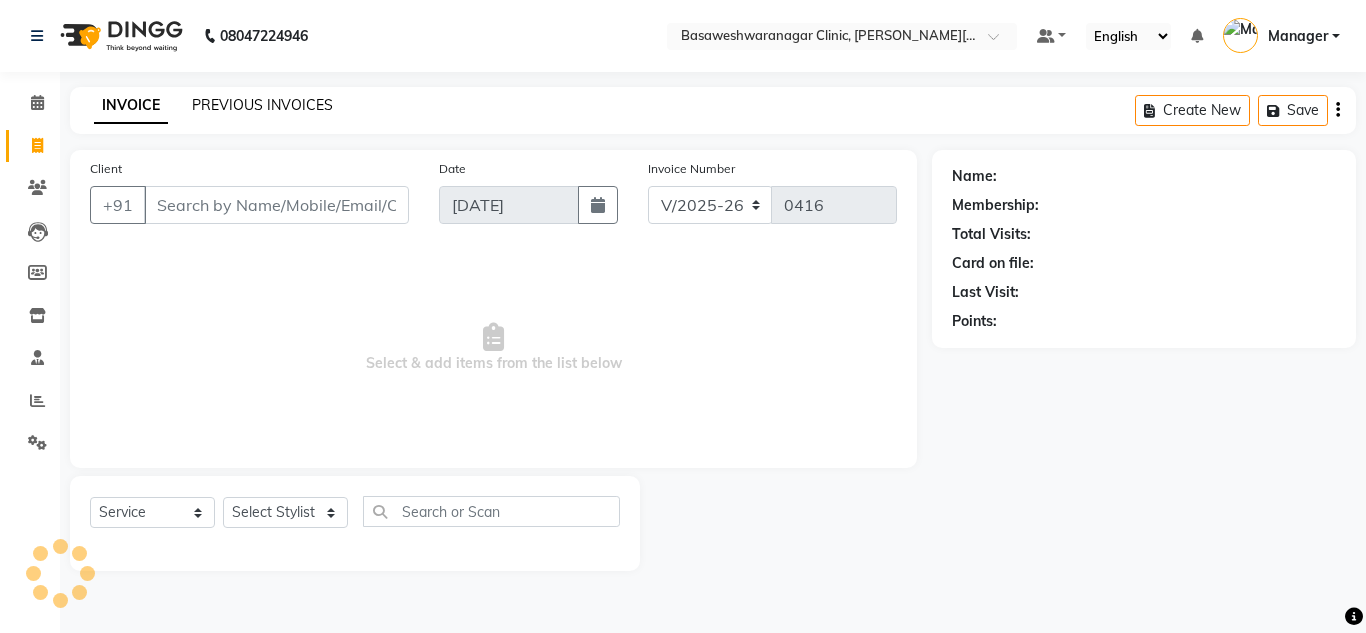 click on "PREVIOUS INVOICES" 